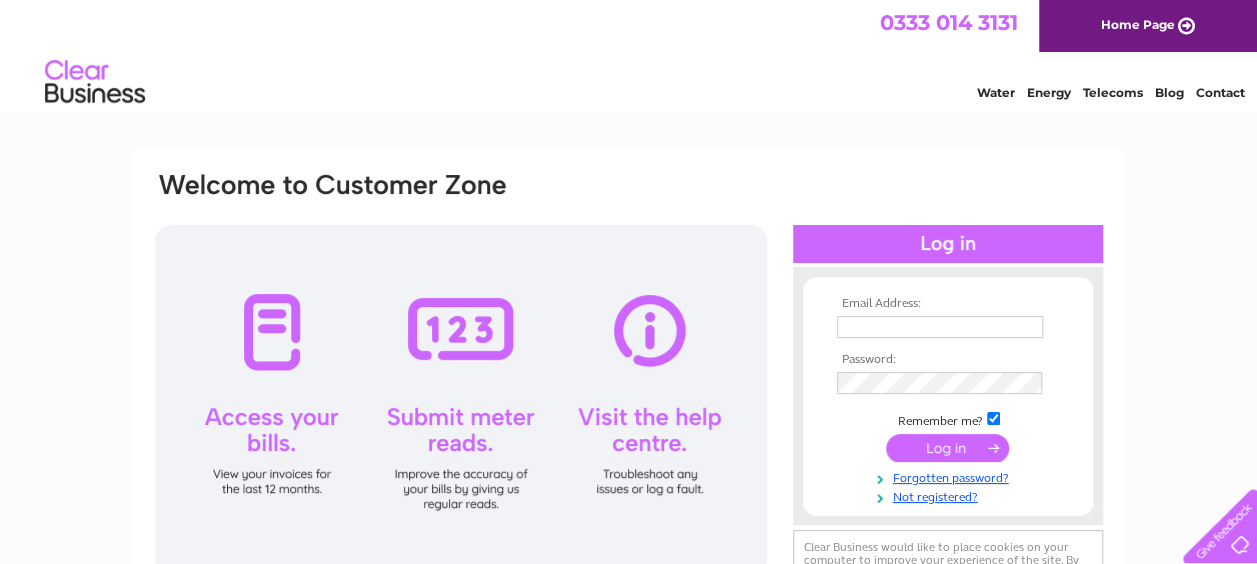 scroll, scrollTop: 0, scrollLeft: 0, axis: both 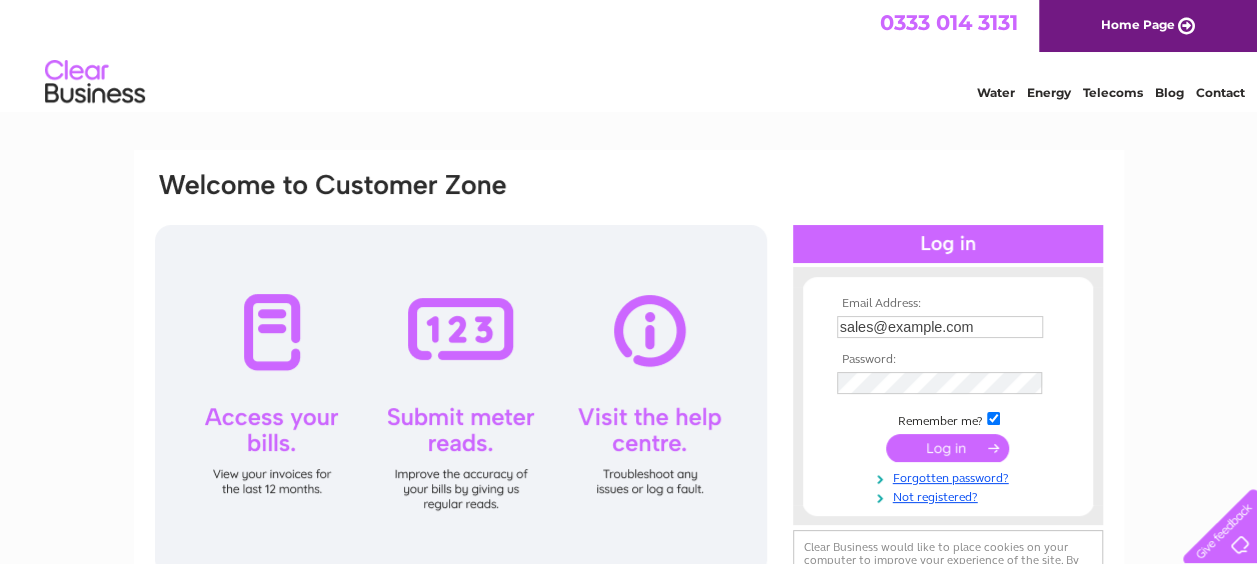 click at bounding box center (947, 448) 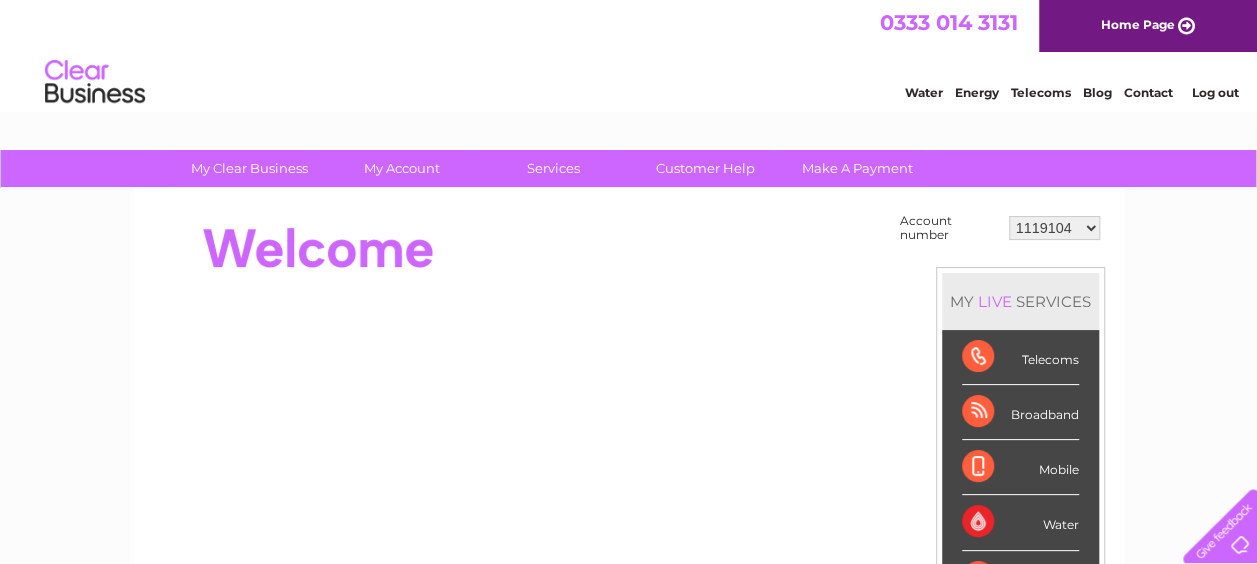 scroll, scrollTop: 0, scrollLeft: 0, axis: both 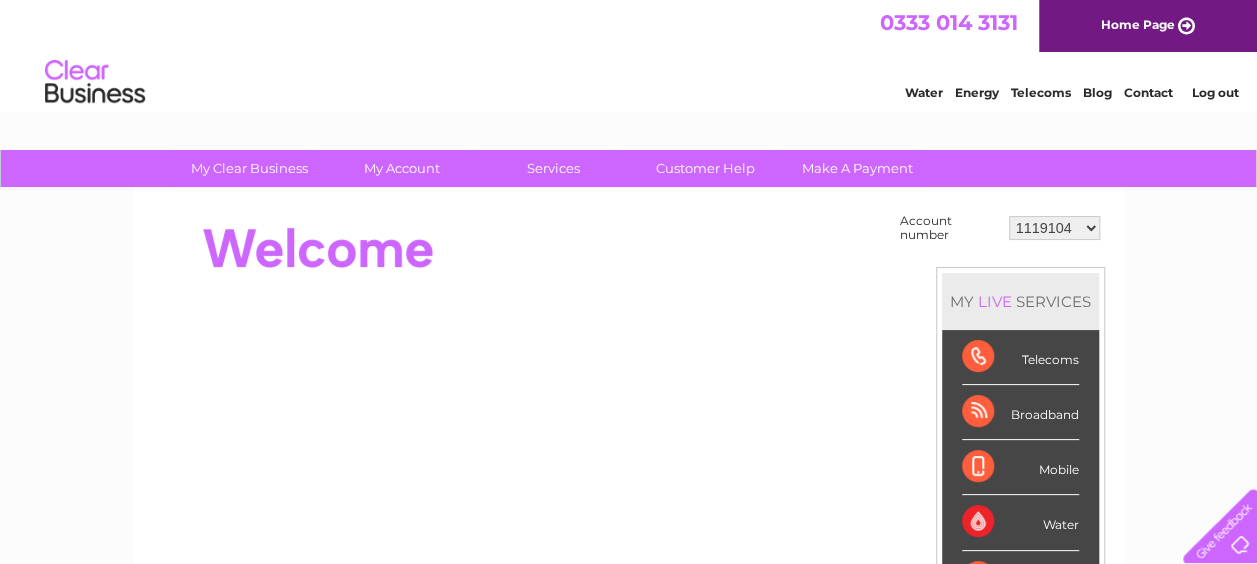 click on "1119104
30274884" at bounding box center (1054, 228) 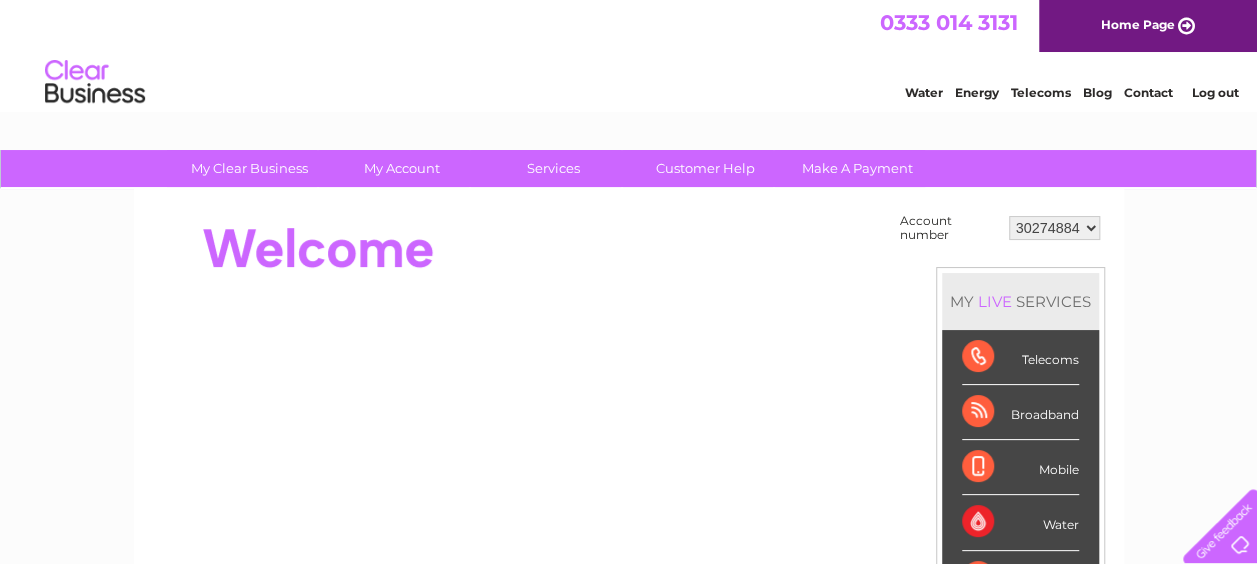 click on "1119104
30274884" at bounding box center (1054, 228) 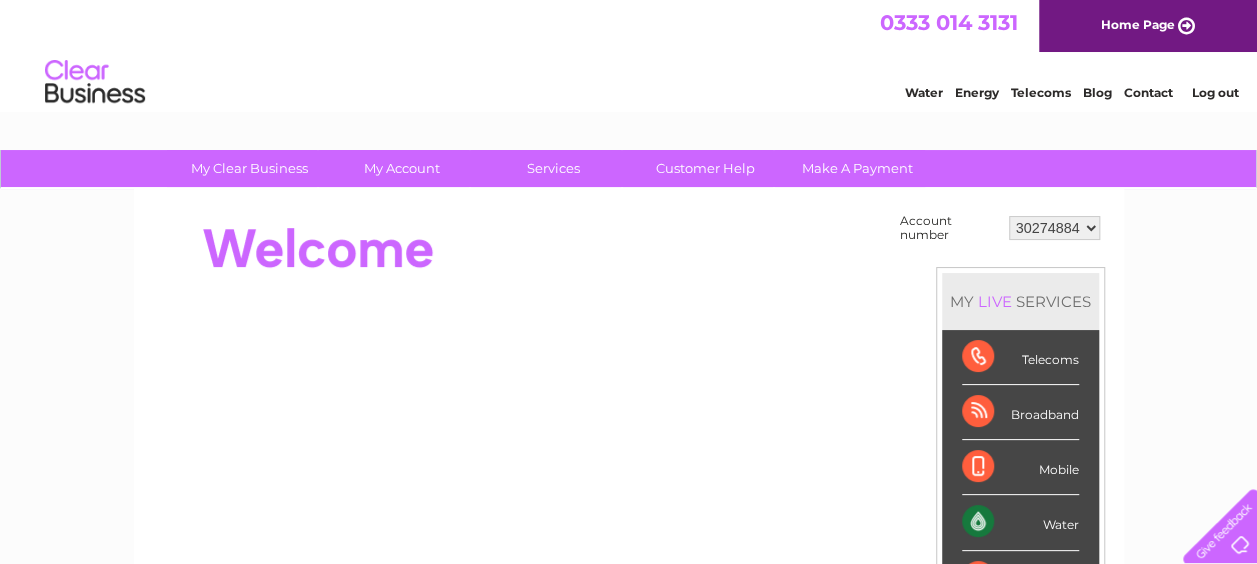 scroll, scrollTop: 0, scrollLeft: 0, axis: both 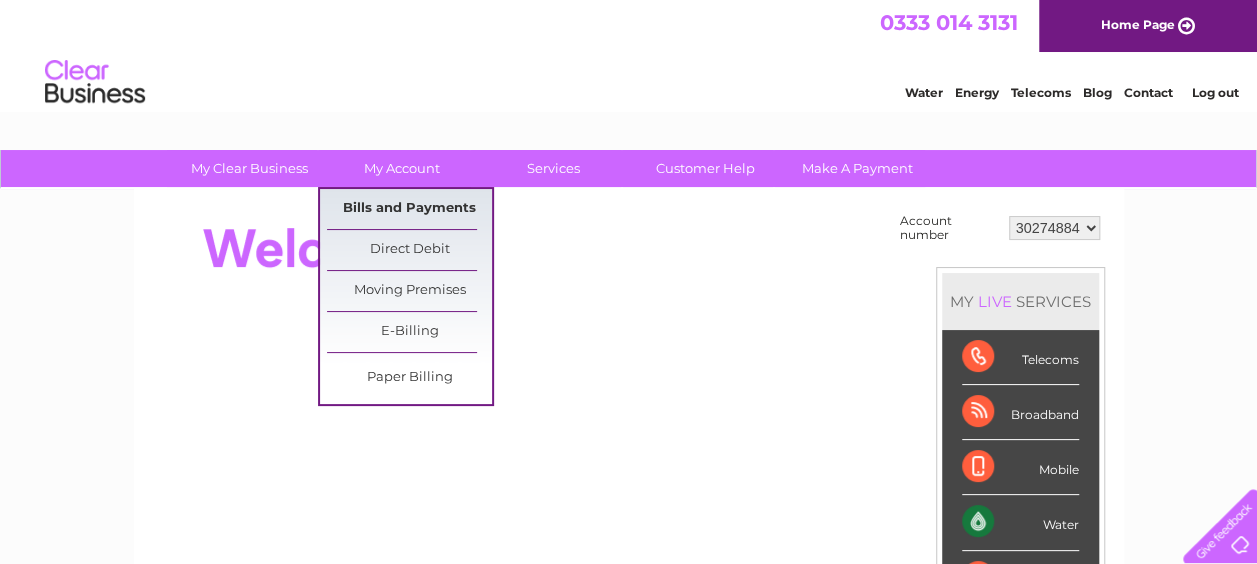 click on "Bills and Payments" at bounding box center [409, 209] 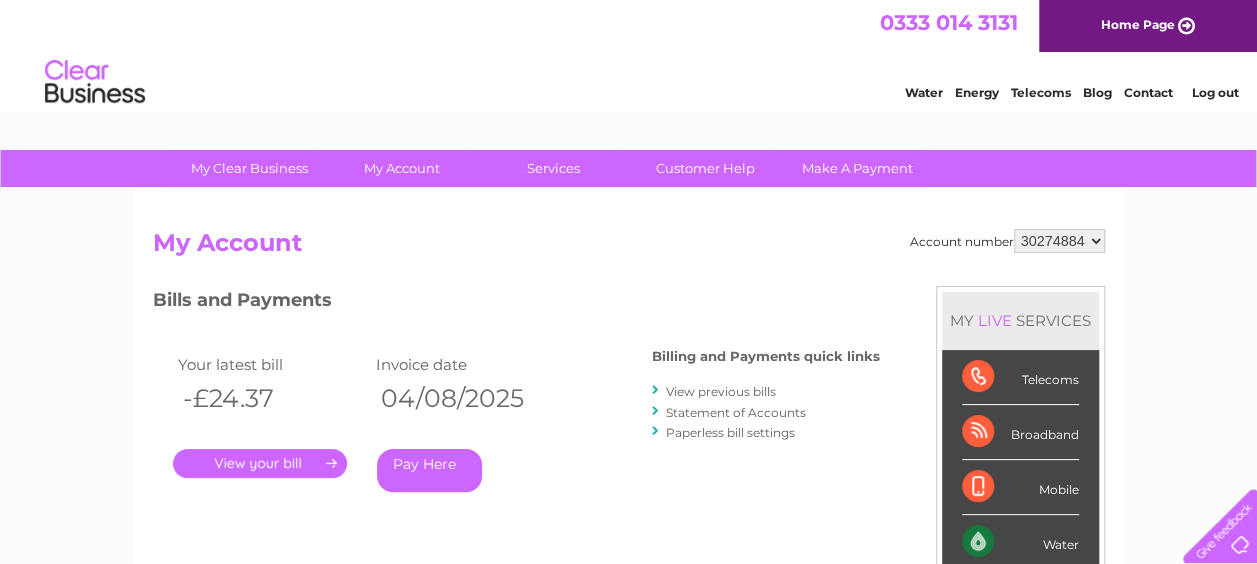 scroll, scrollTop: 0, scrollLeft: 0, axis: both 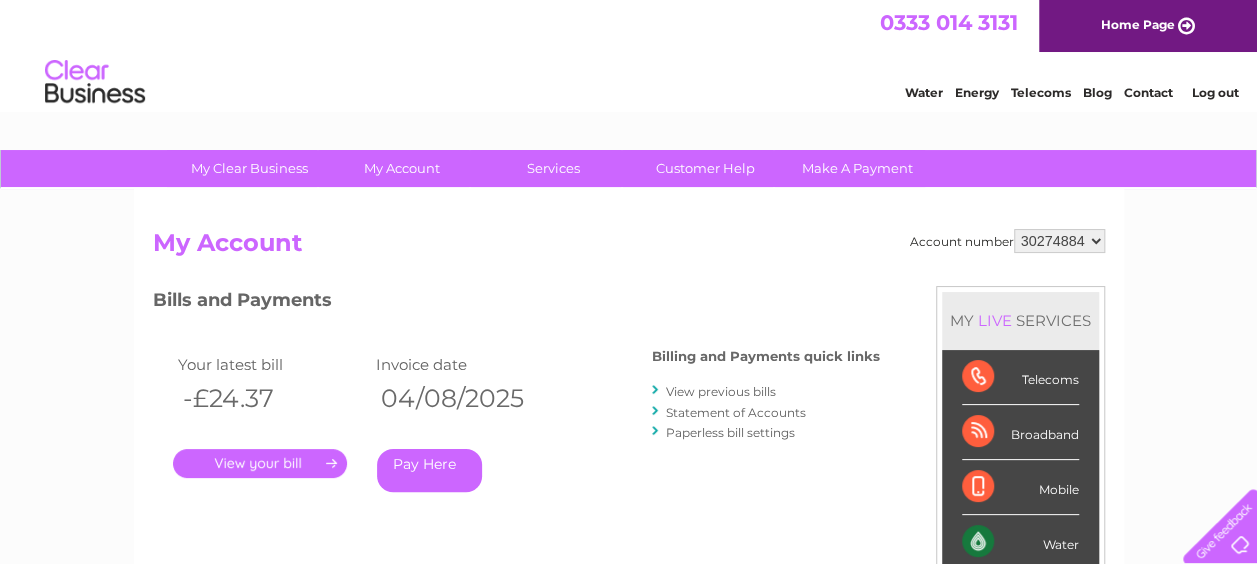click on "." at bounding box center (260, 463) 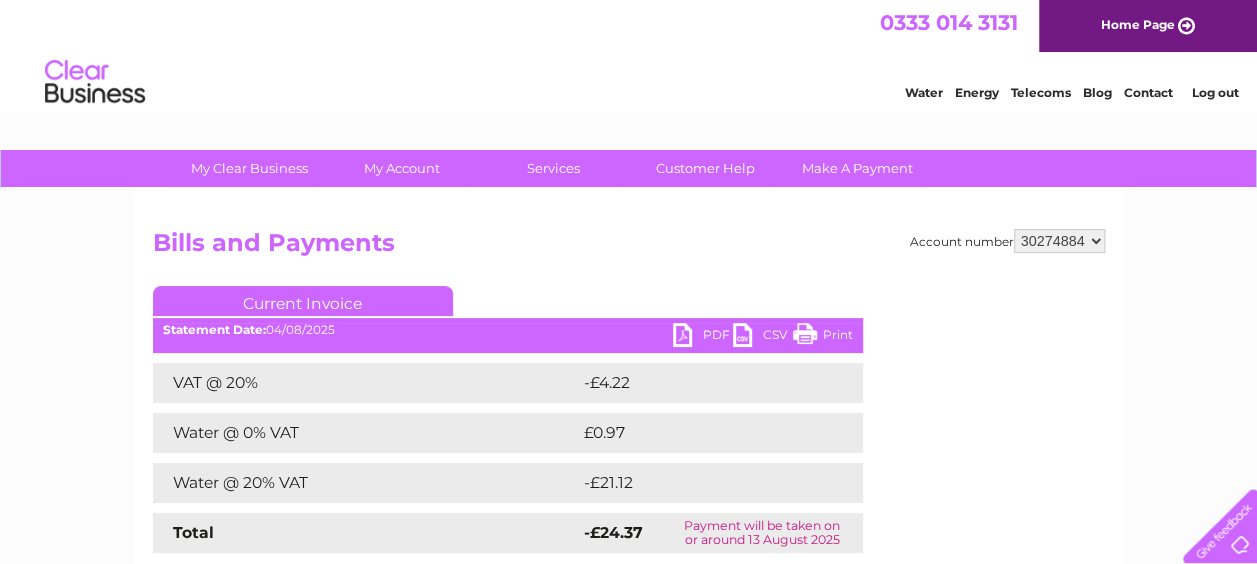 scroll, scrollTop: 0, scrollLeft: 0, axis: both 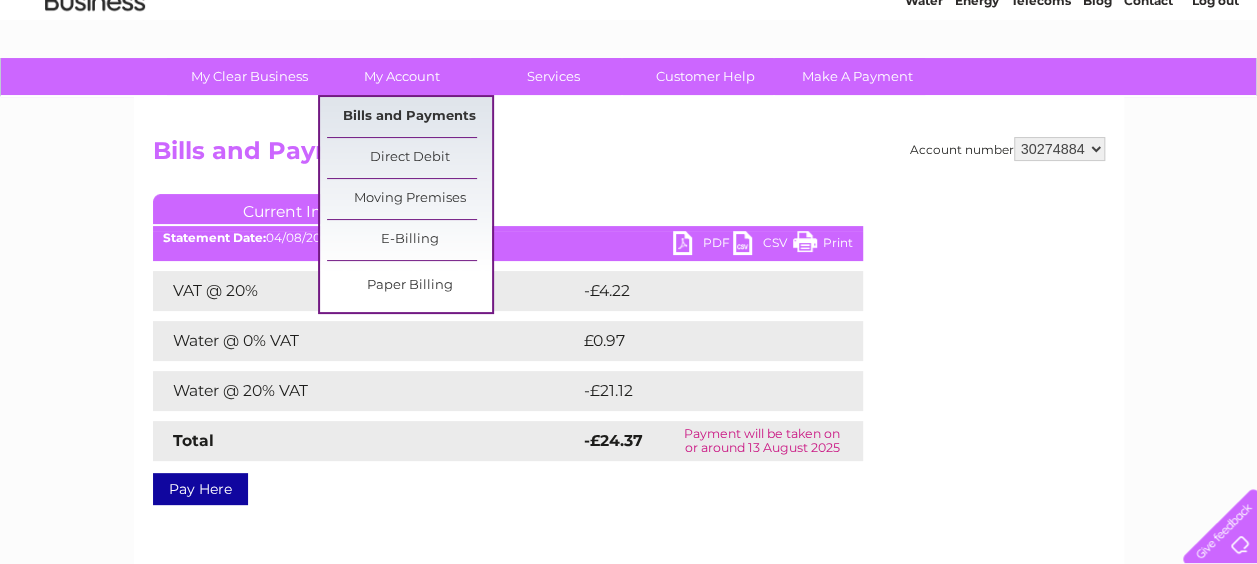 click on "Bills and Payments" at bounding box center [409, 117] 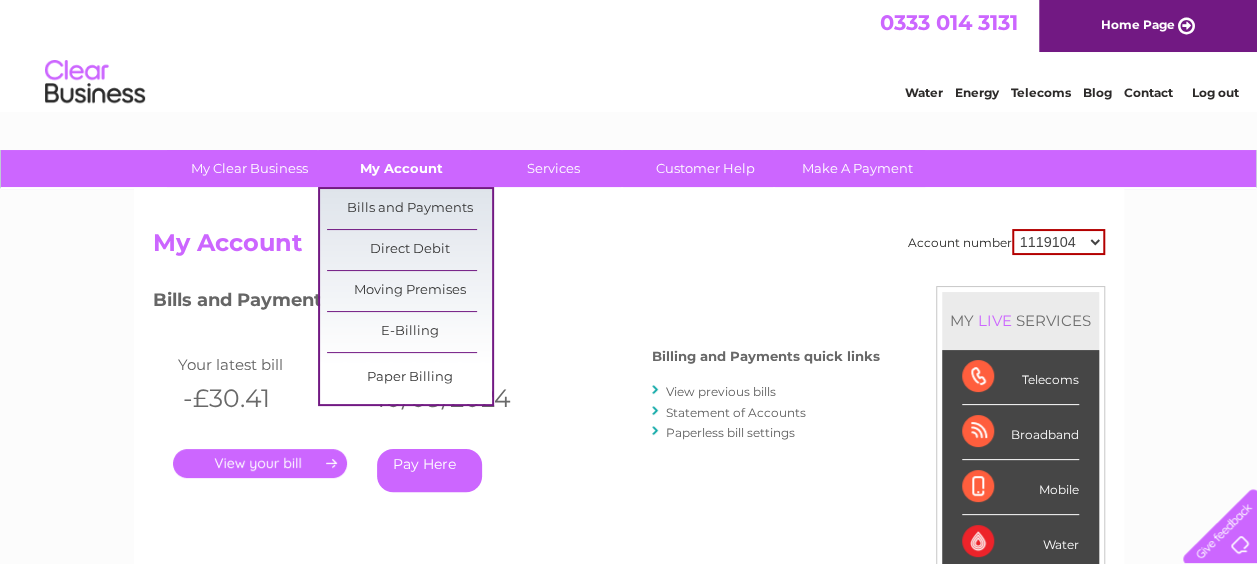 scroll, scrollTop: 0, scrollLeft: 0, axis: both 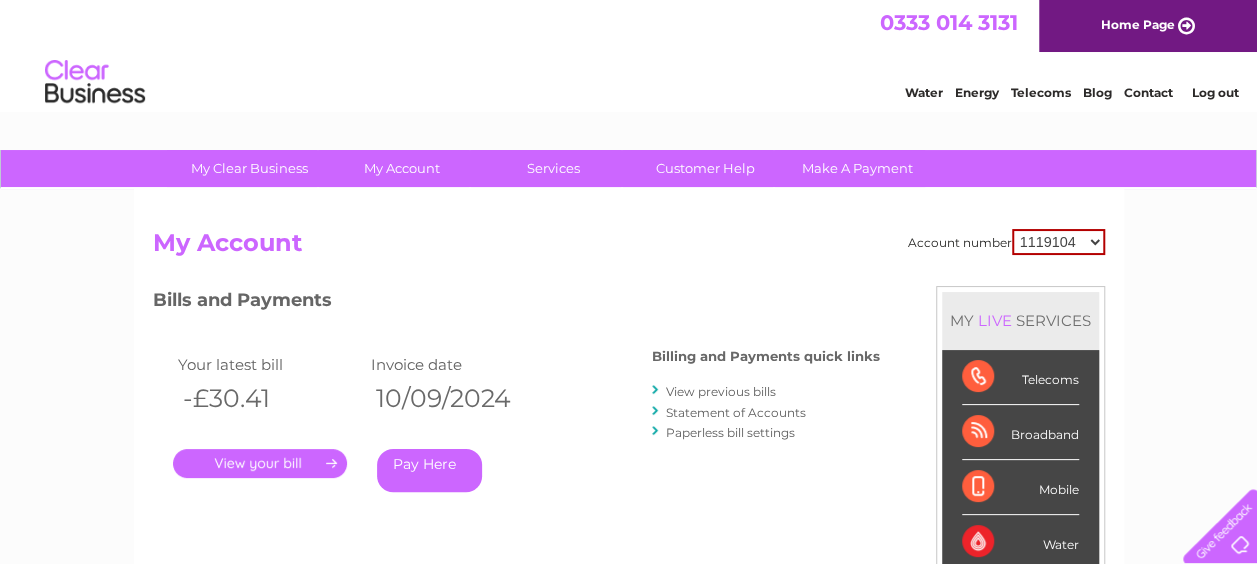 click on "1119104
30274884" at bounding box center [1058, 242] 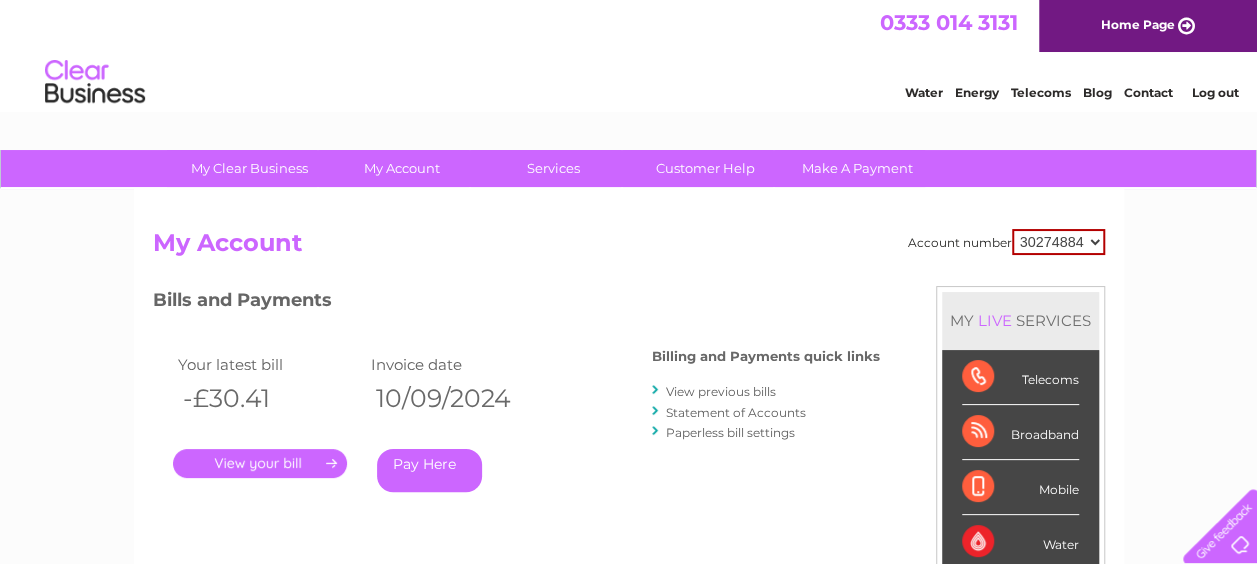 click on "1119104
30274884" at bounding box center [1058, 242] 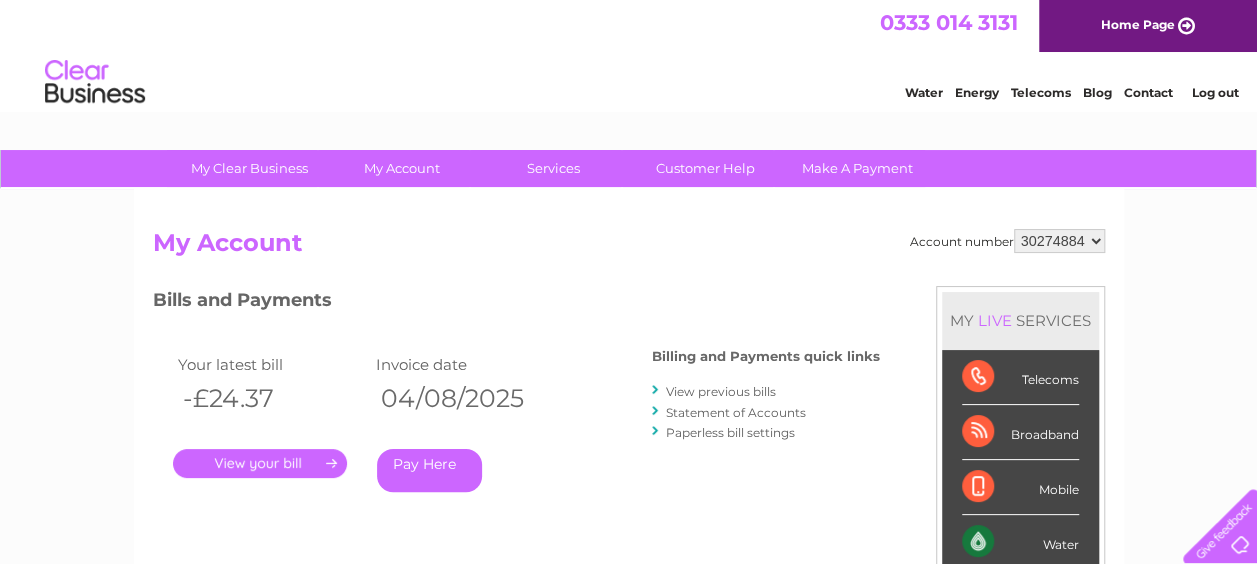 scroll, scrollTop: 0, scrollLeft: 0, axis: both 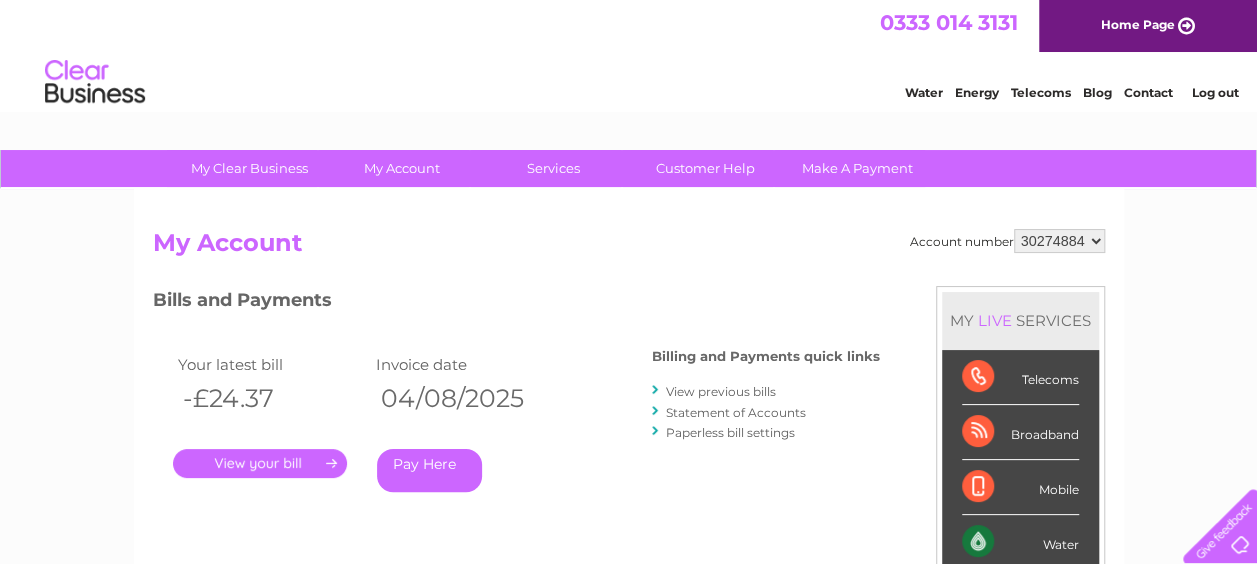 click on "1119104
30274884" at bounding box center [1059, 241] 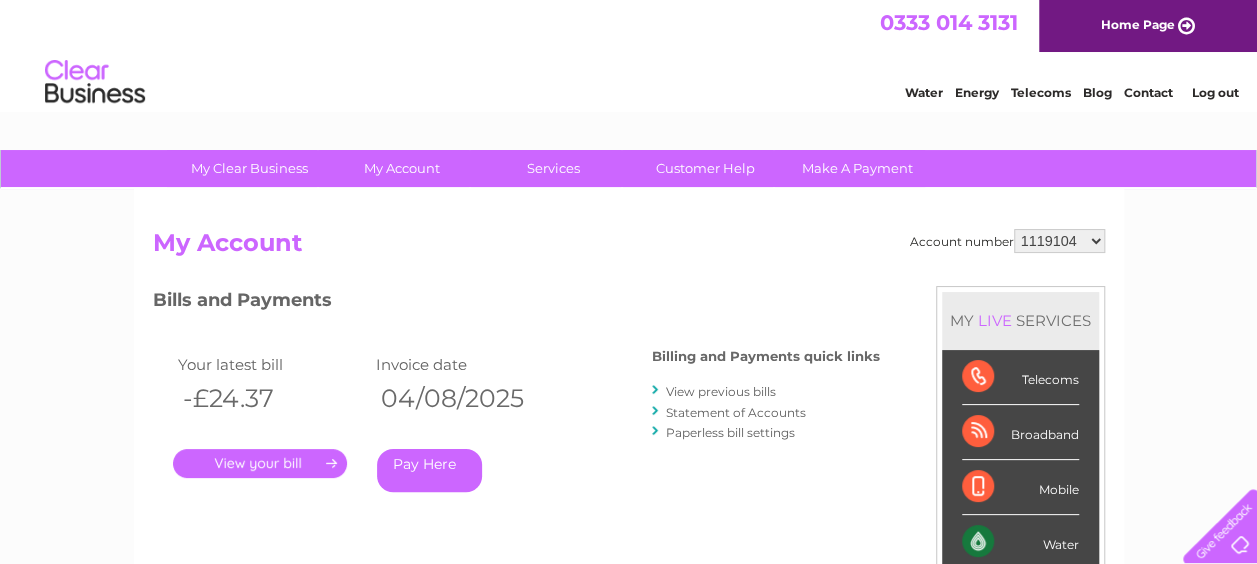 click on "1119104
30274884" at bounding box center [1059, 241] 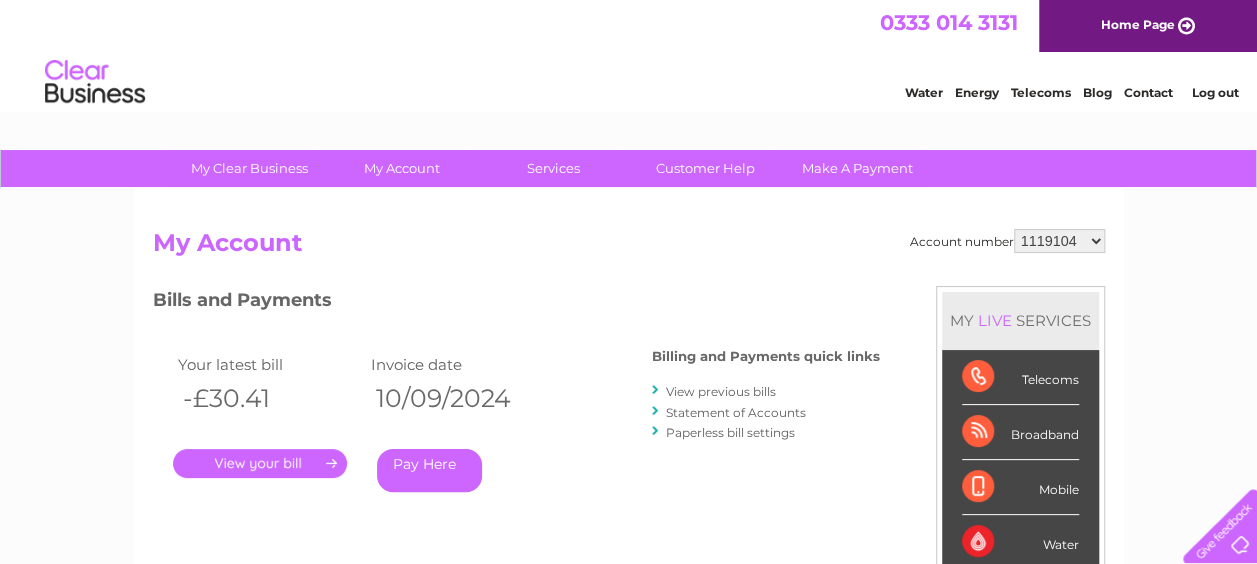 scroll, scrollTop: 0, scrollLeft: 0, axis: both 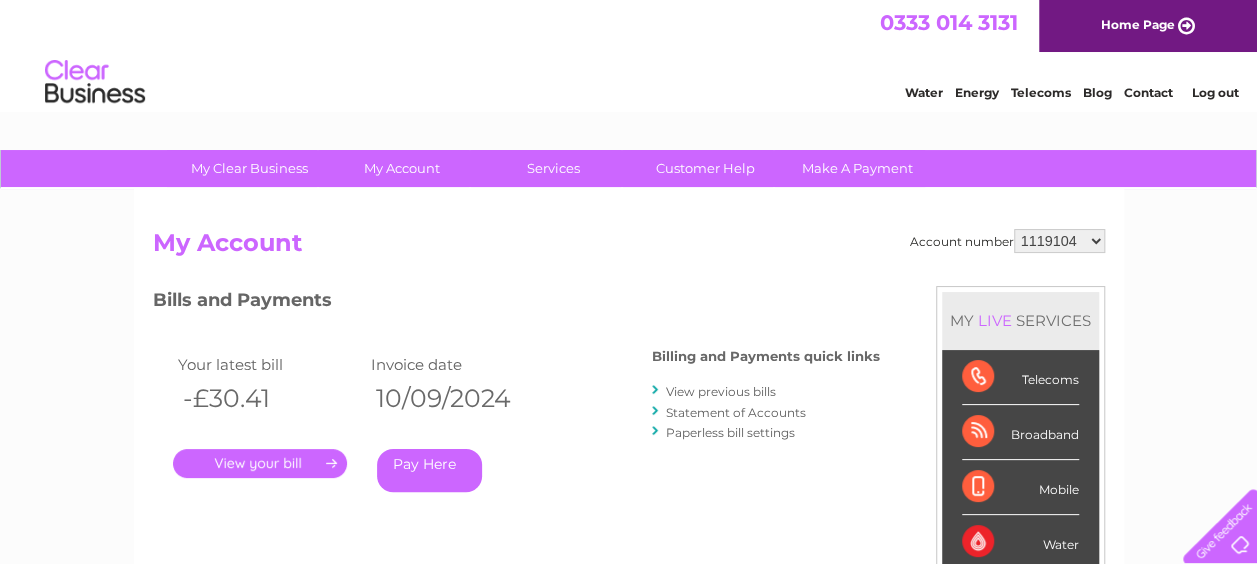 click on "." at bounding box center (260, 463) 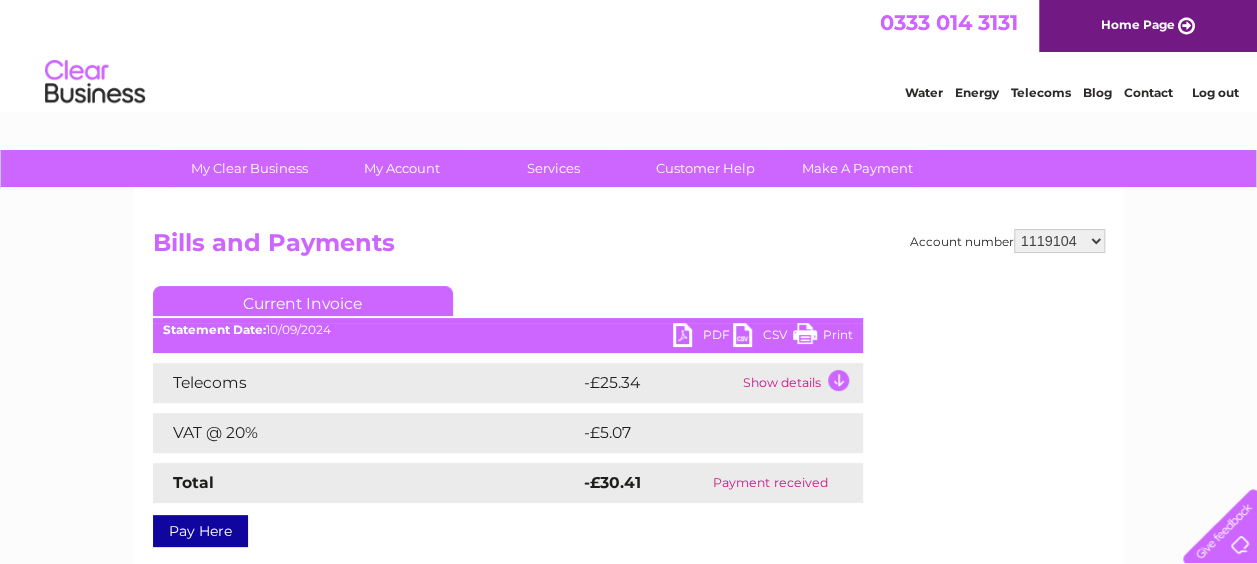scroll, scrollTop: 0, scrollLeft: 0, axis: both 